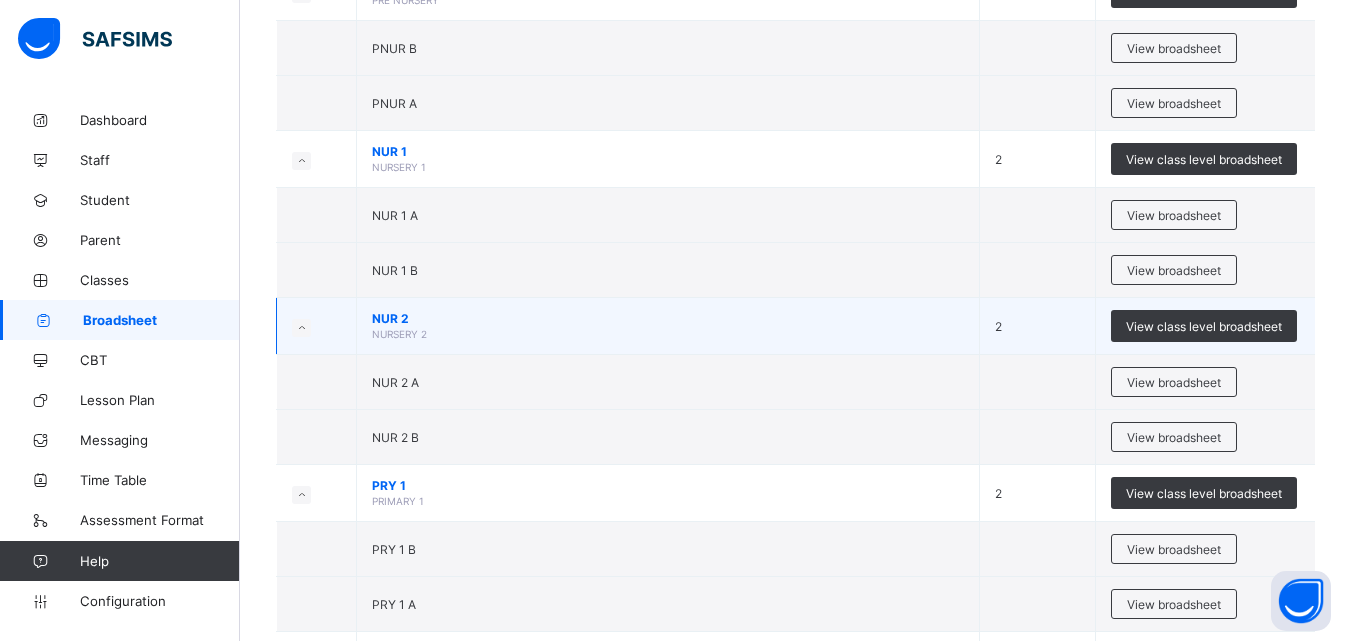 scroll, scrollTop: 333, scrollLeft: 0, axis: vertical 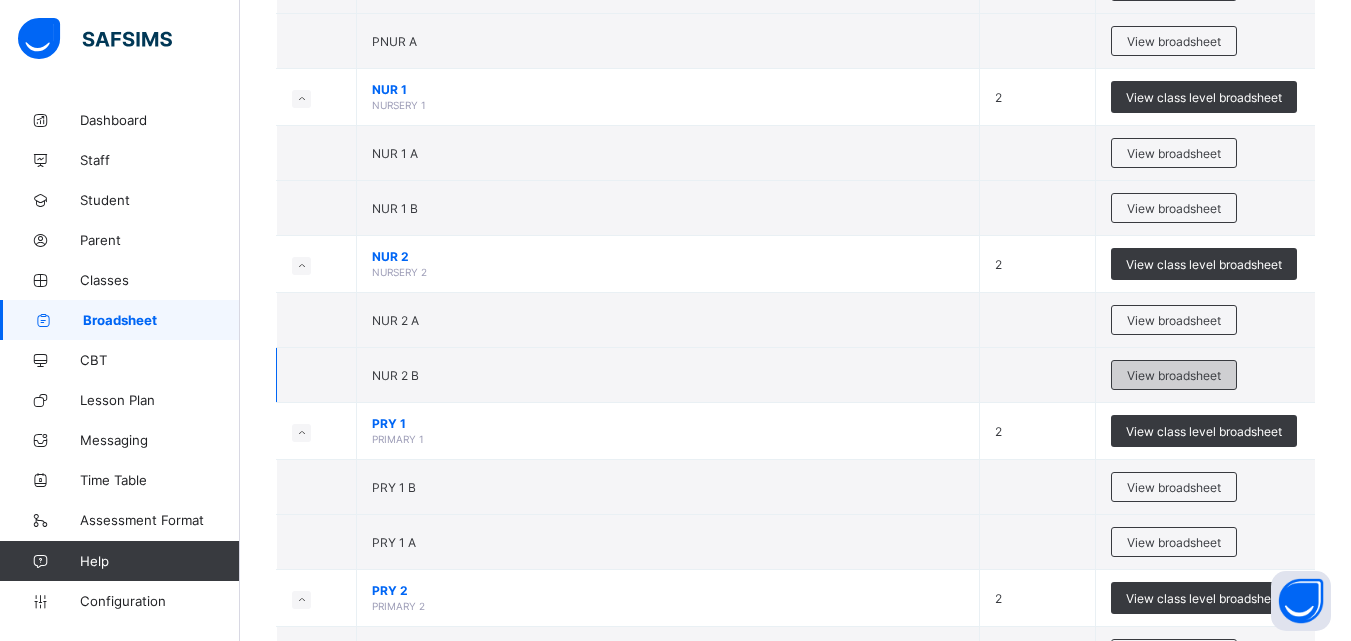 click on "View broadsheet" at bounding box center [1174, 375] 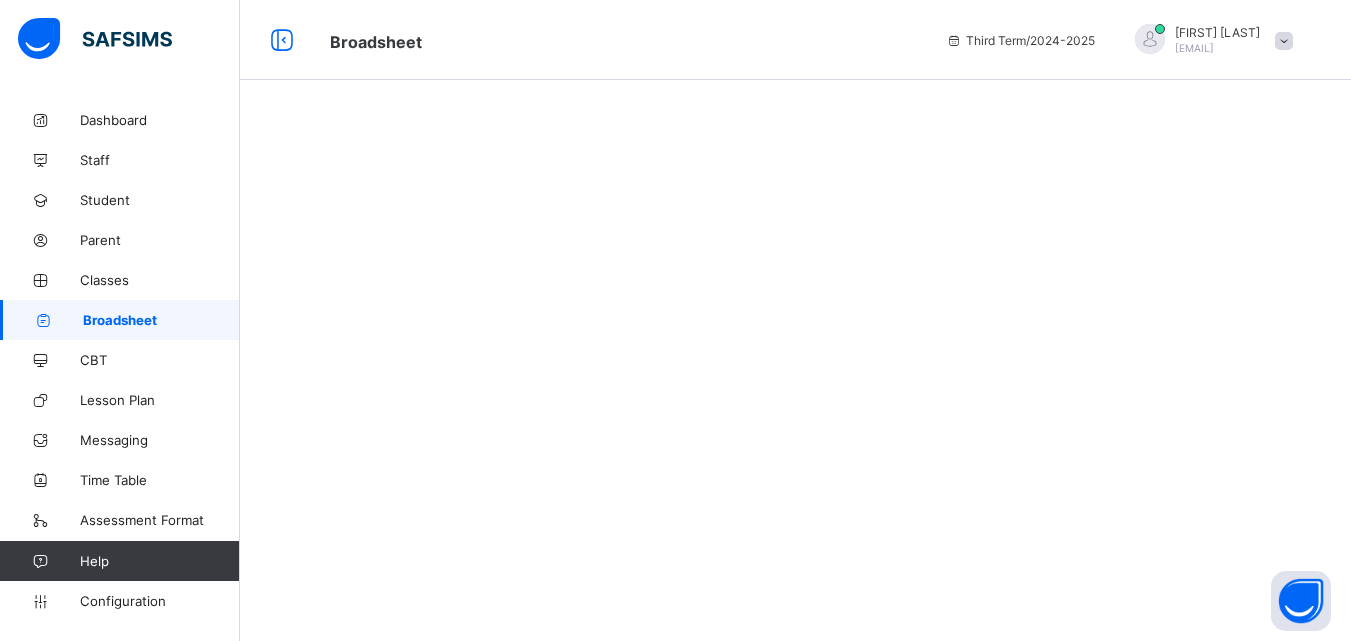 scroll, scrollTop: 0, scrollLeft: 0, axis: both 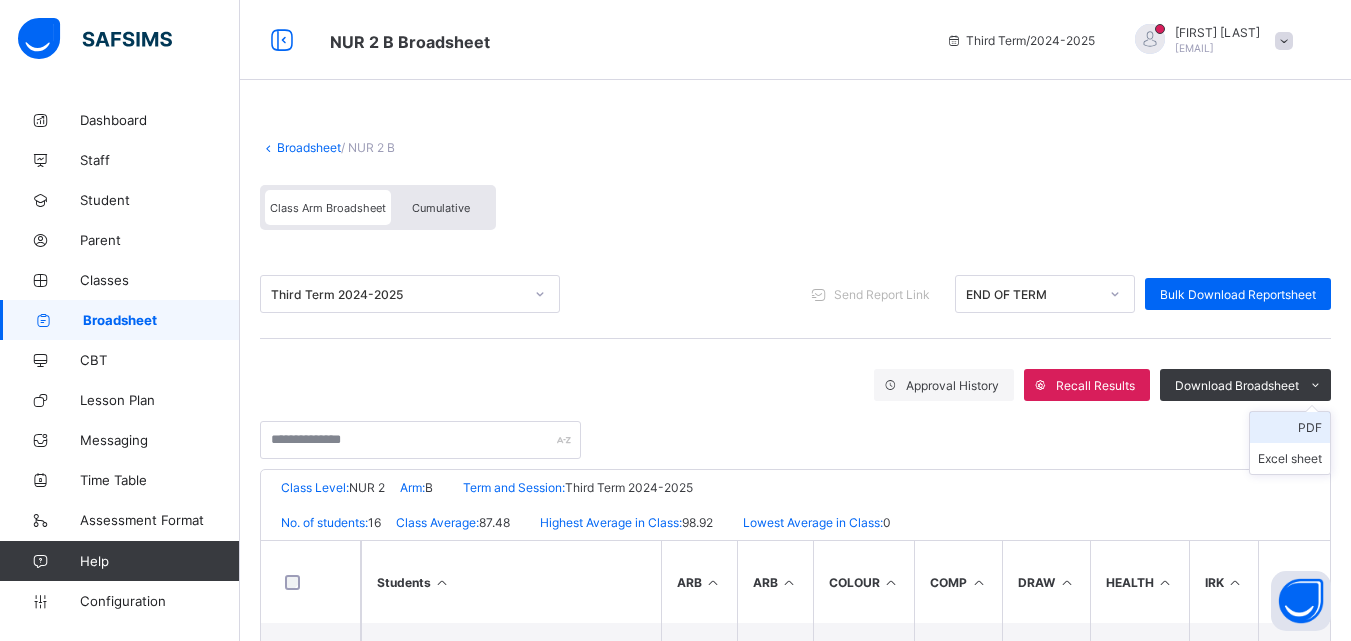 click on "PDF" at bounding box center (1290, 427) 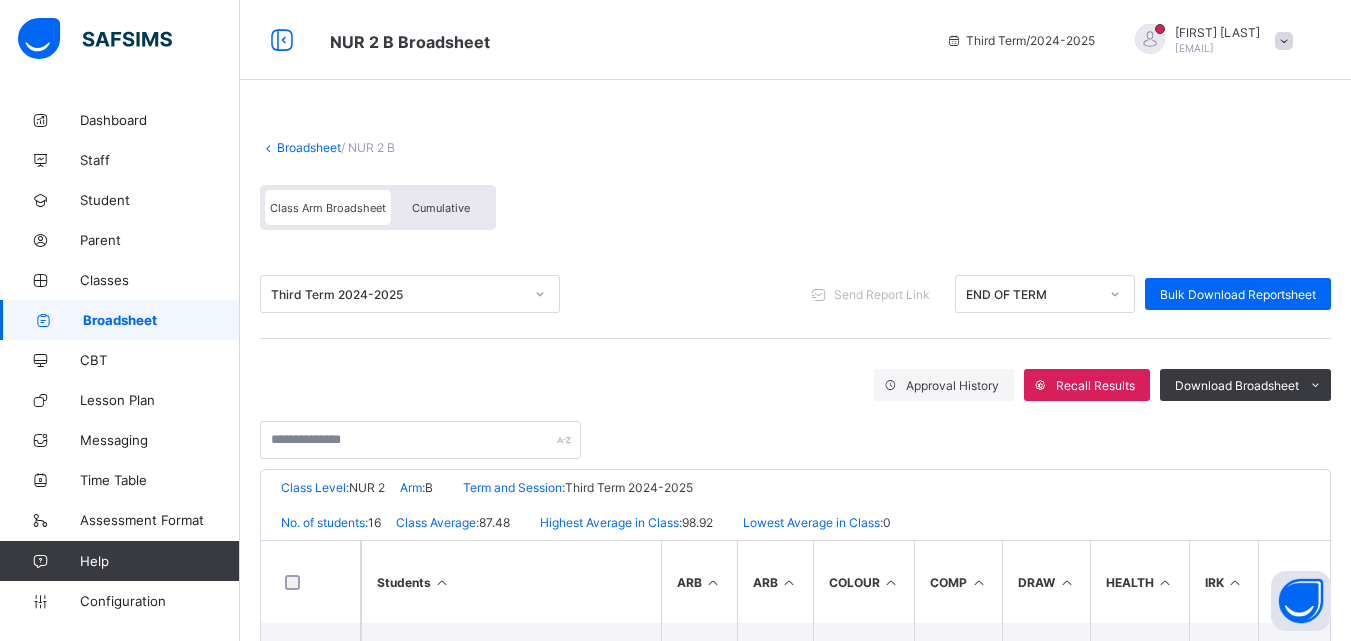 scroll, scrollTop: 0, scrollLeft: 0, axis: both 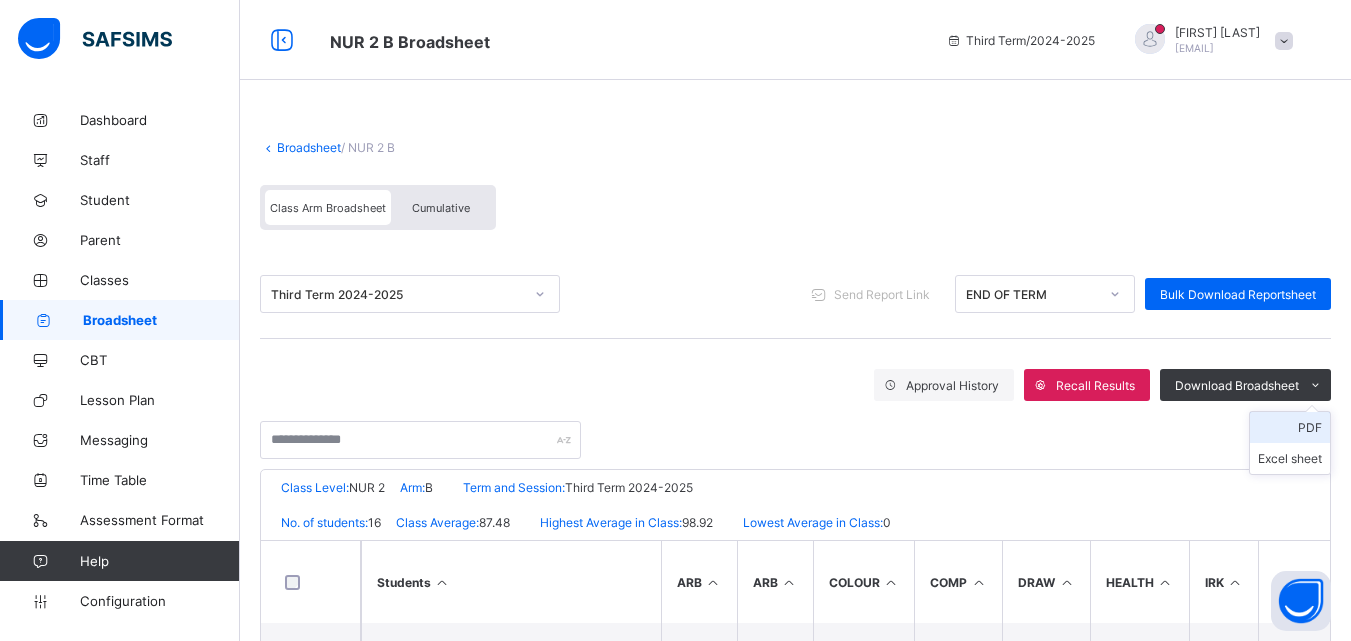 click on "PDF" at bounding box center (1290, 427) 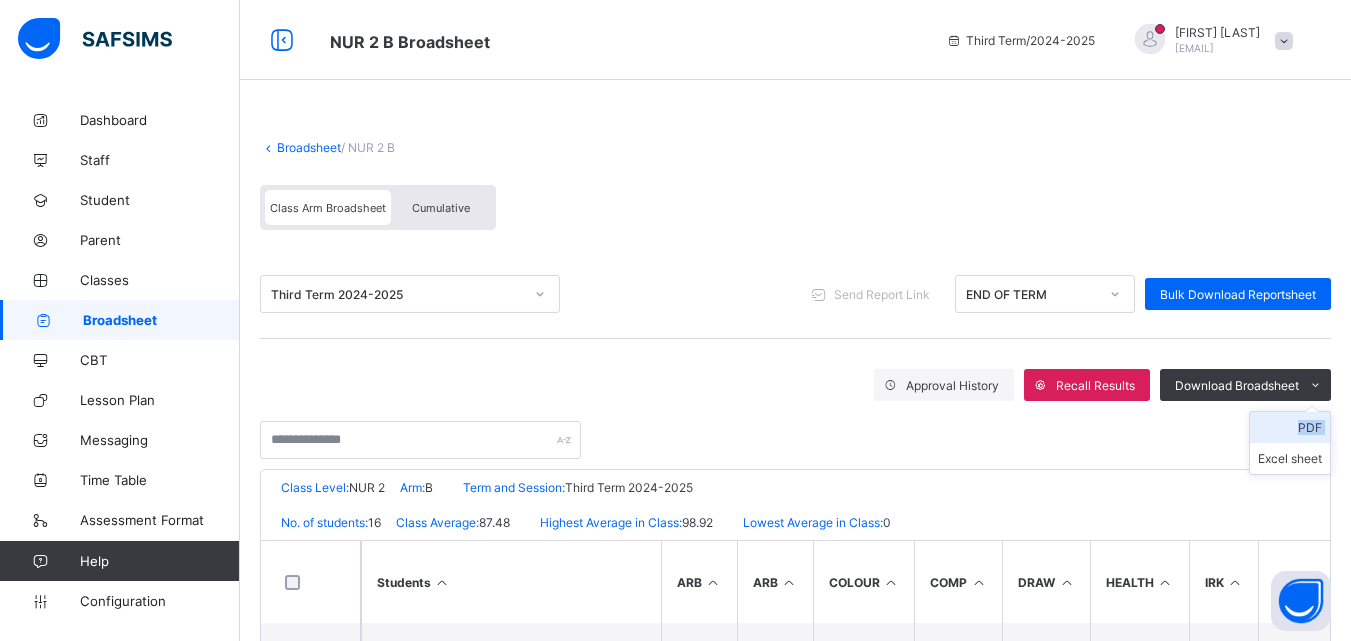 click on "PDF" at bounding box center [1290, 427] 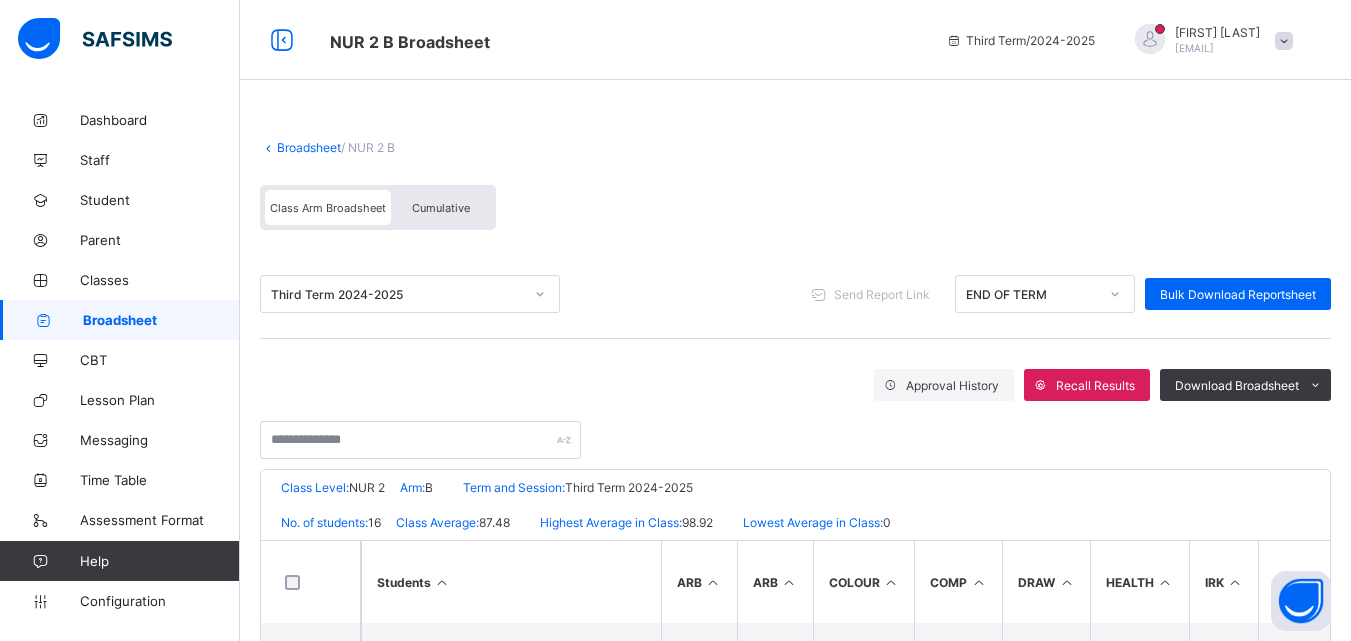 scroll, scrollTop: 0, scrollLeft: 0, axis: both 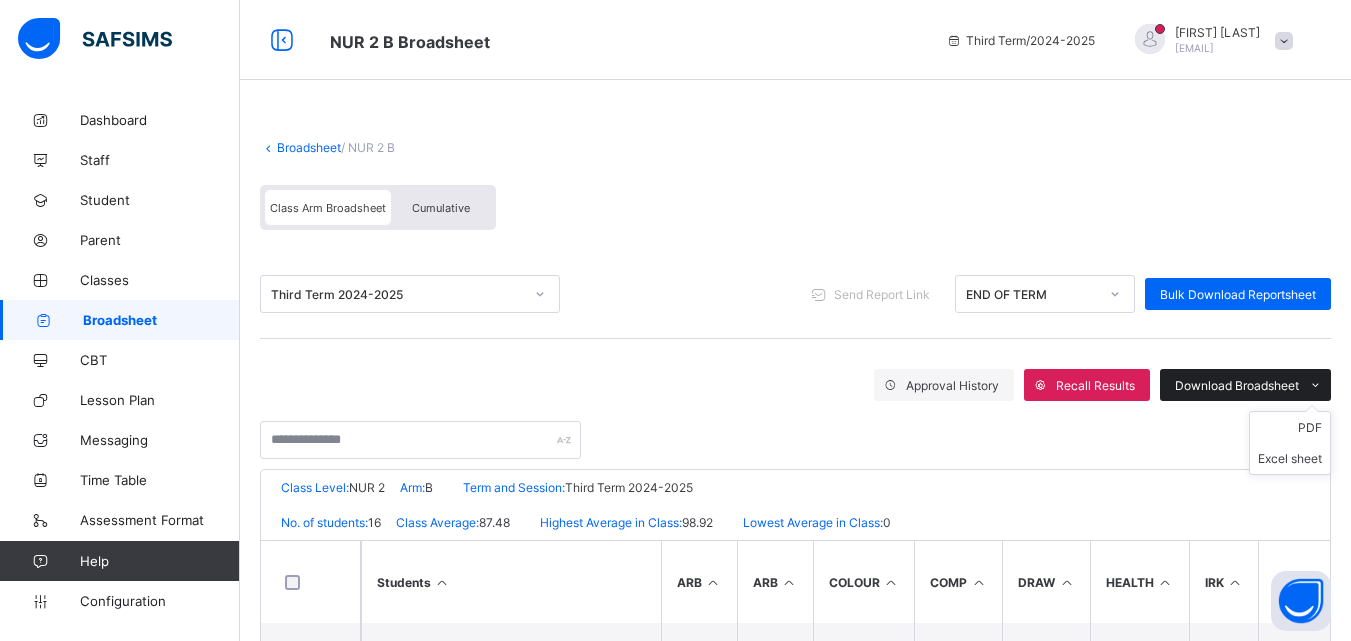 click on "Download Broadsheet" at bounding box center (1237, 385) 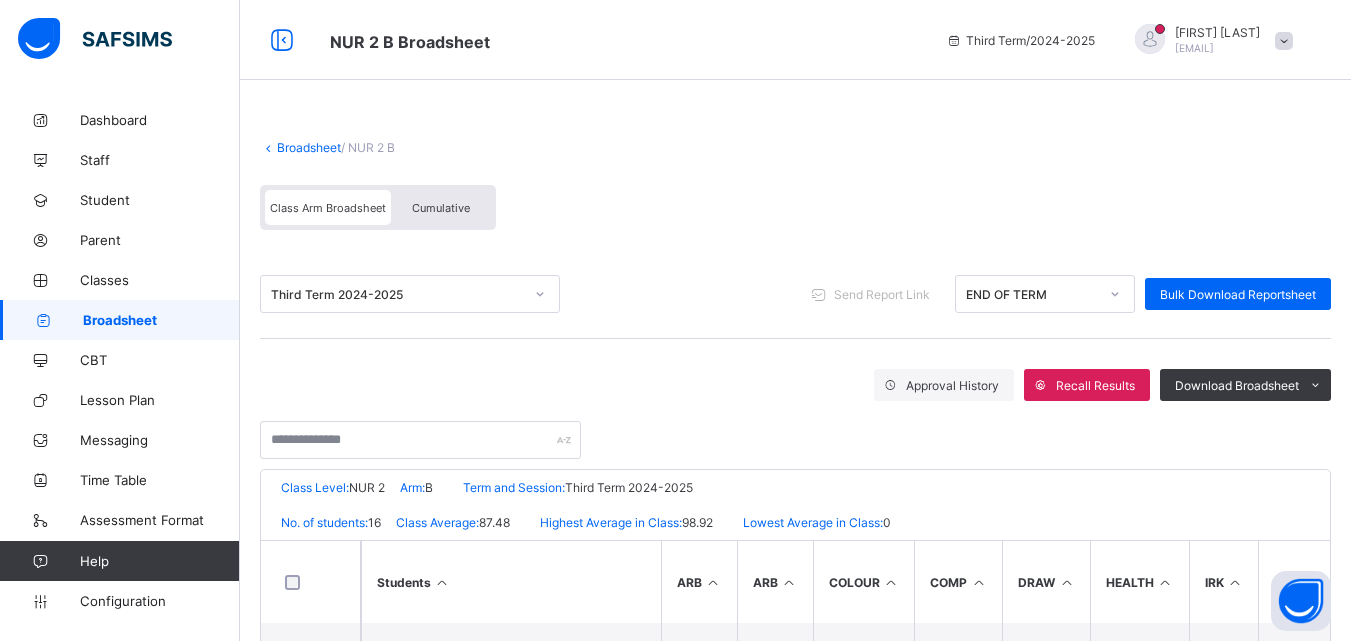 click on "Broadsheet  / NUR 2 B Class Arm Broadsheet Cumulative" at bounding box center [795, 185] 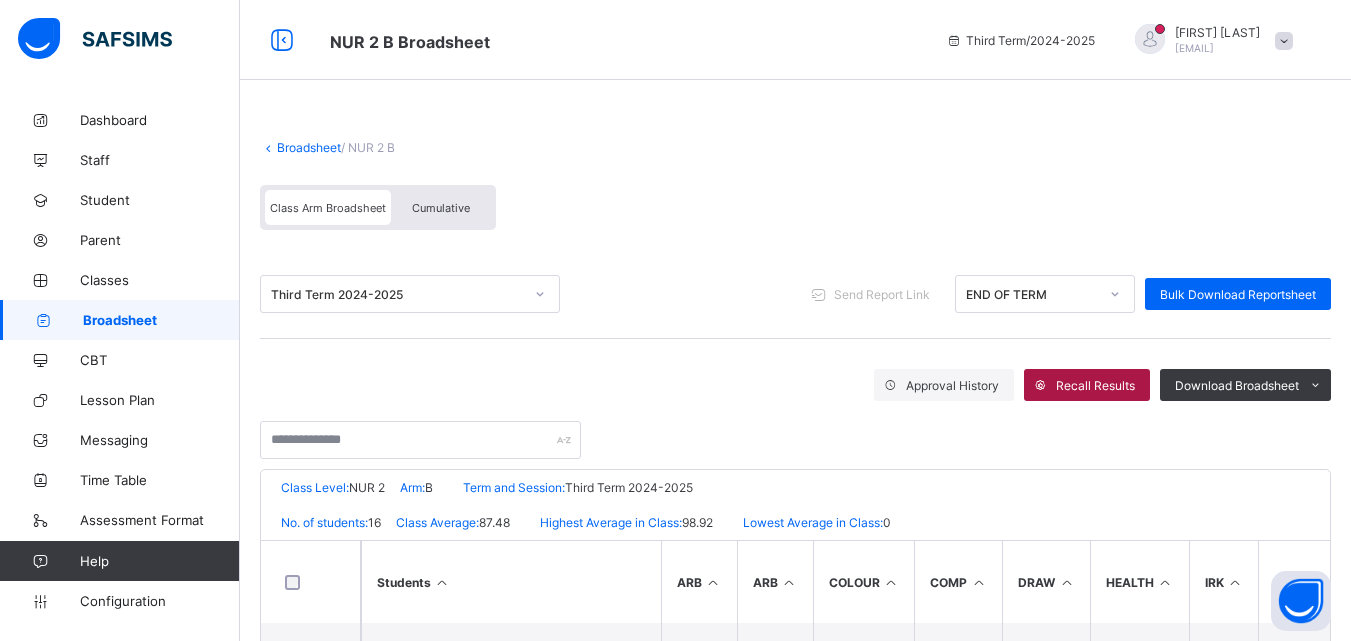 click on "Recall Results" at bounding box center (1095, 385) 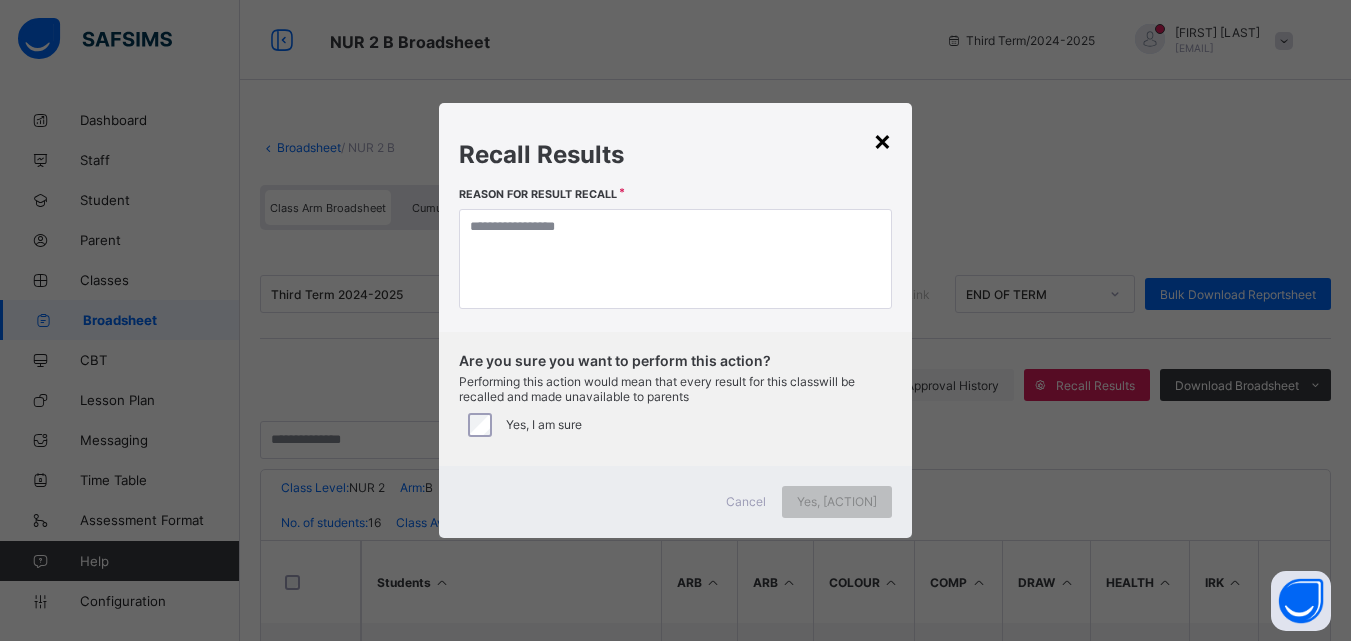 click on "×" at bounding box center (882, 140) 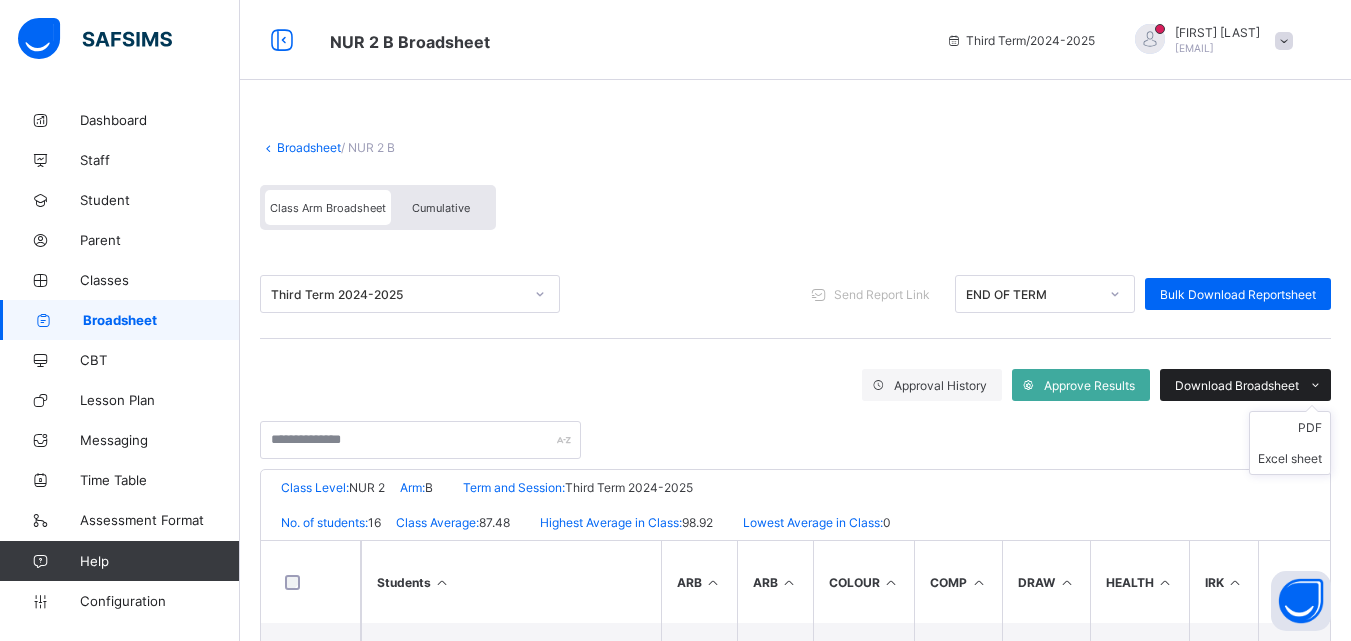 click on "Download Broadsheet" at bounding box center [1245, 385] 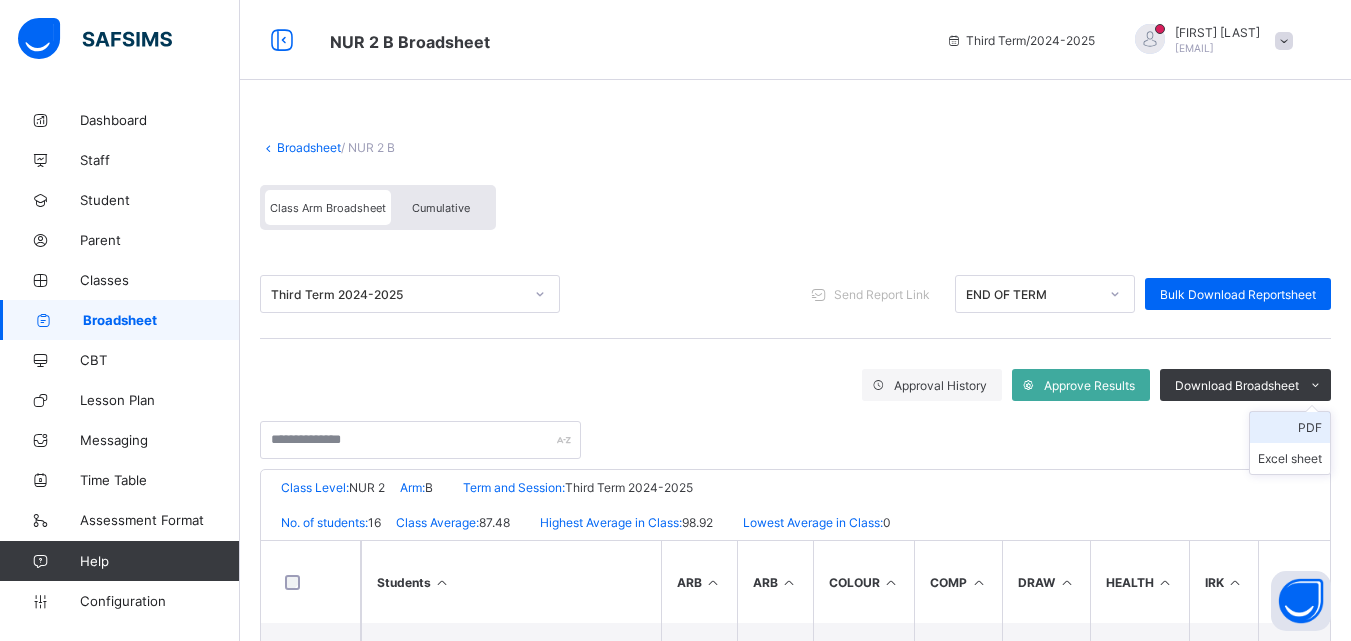 click on "PDF" at bounding box center (1290, 427) 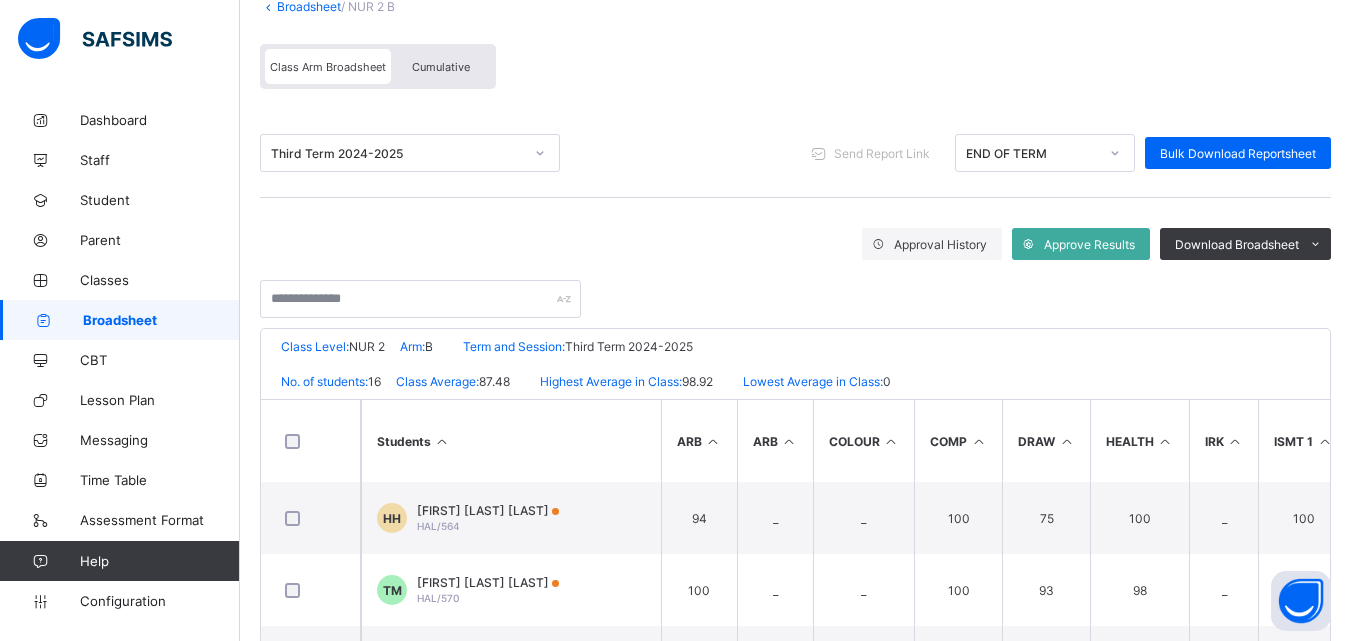 scroll, scrollTop: 167, scrollLeft: 0, axis: vertical 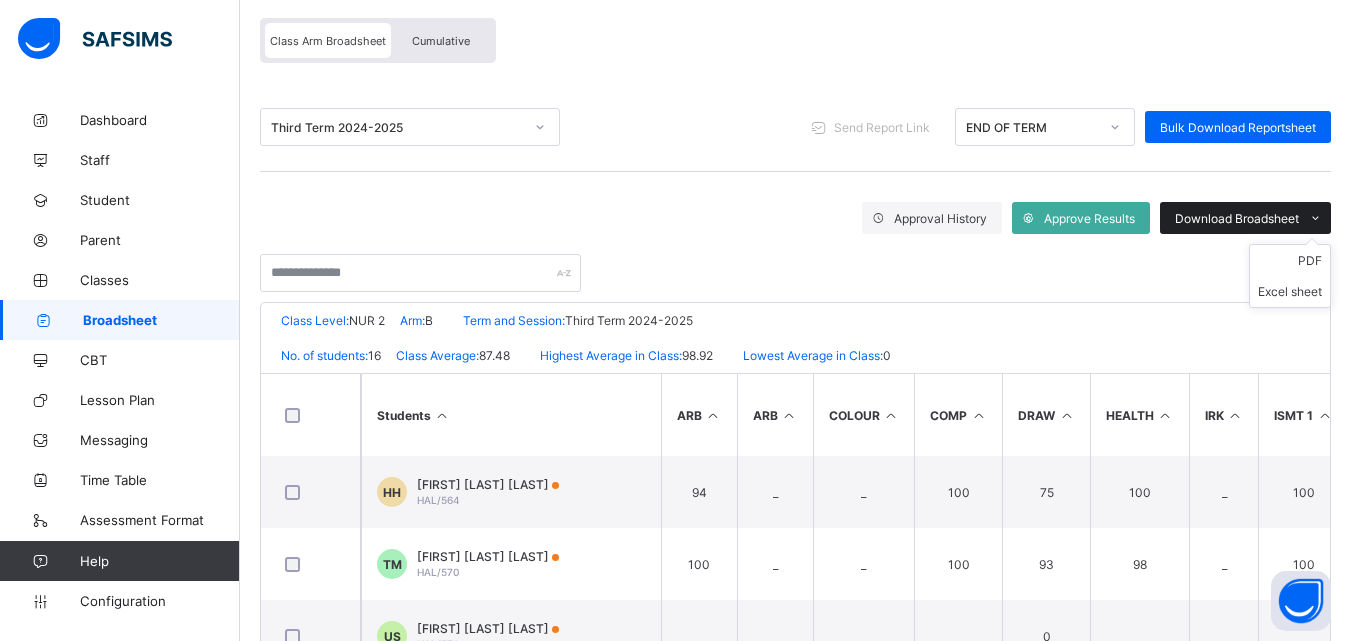 click on "Download Broadsheet" at bounding box center (1237, 218) 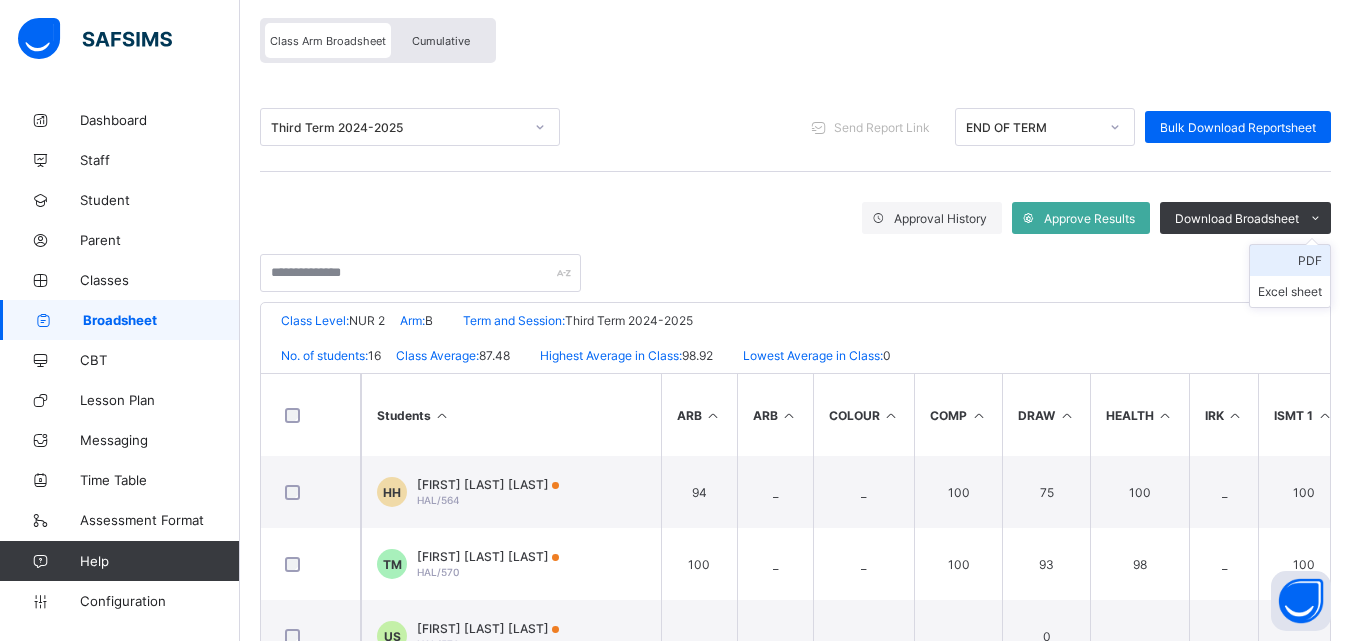 click on "PDF" at bounding box center (1290, 260) 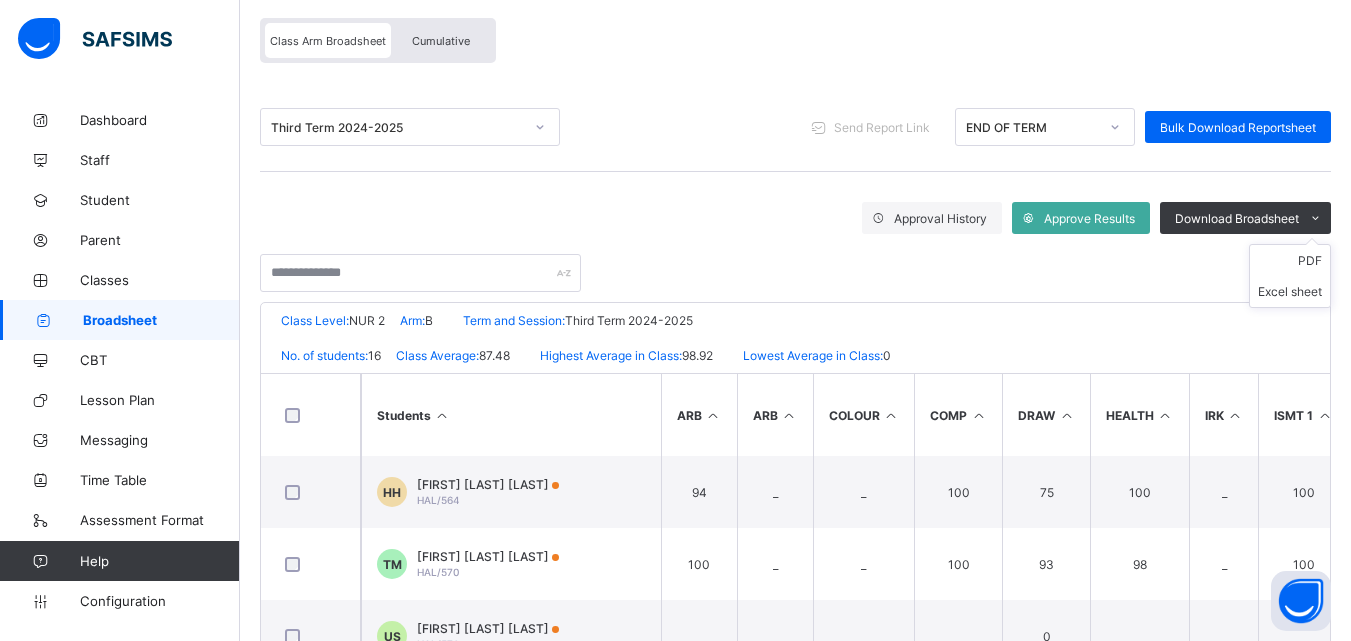 click on "PDF Excel sheet" at bounding box center [1290, 276] 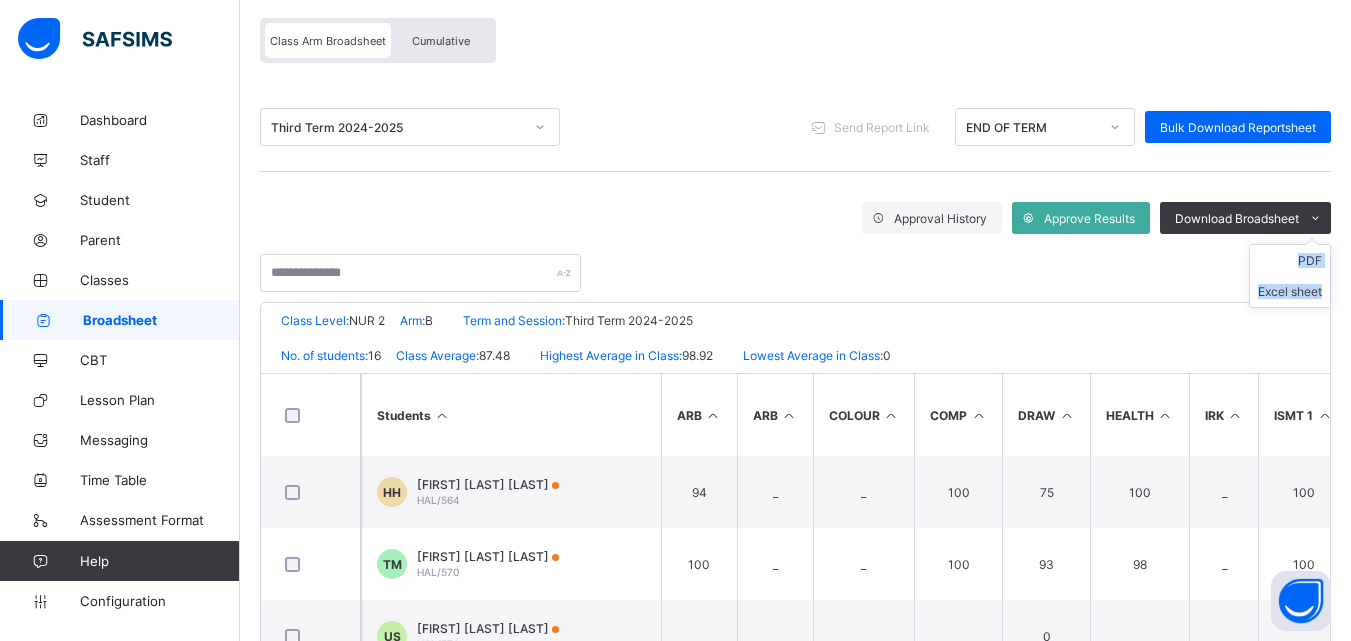 click on "PDF Excel sheet" at bounding box center [1290, 276] 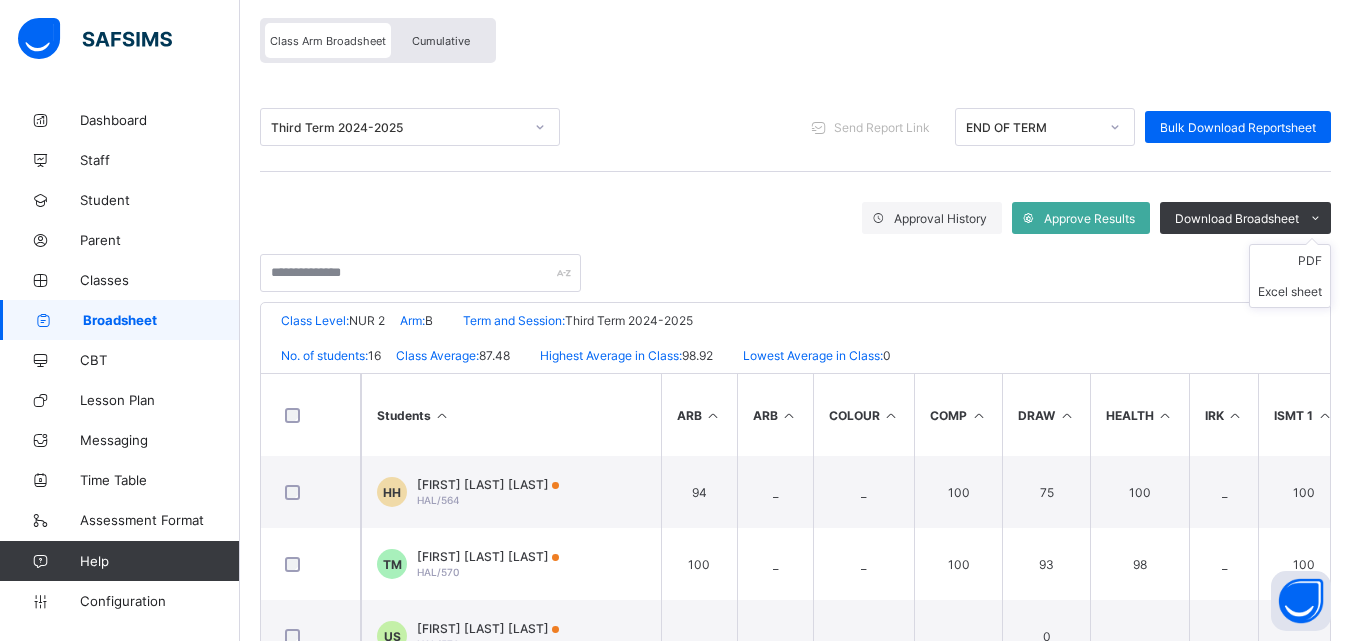 click on "PDF Excel sheet" at bounding box center [1290, 276] 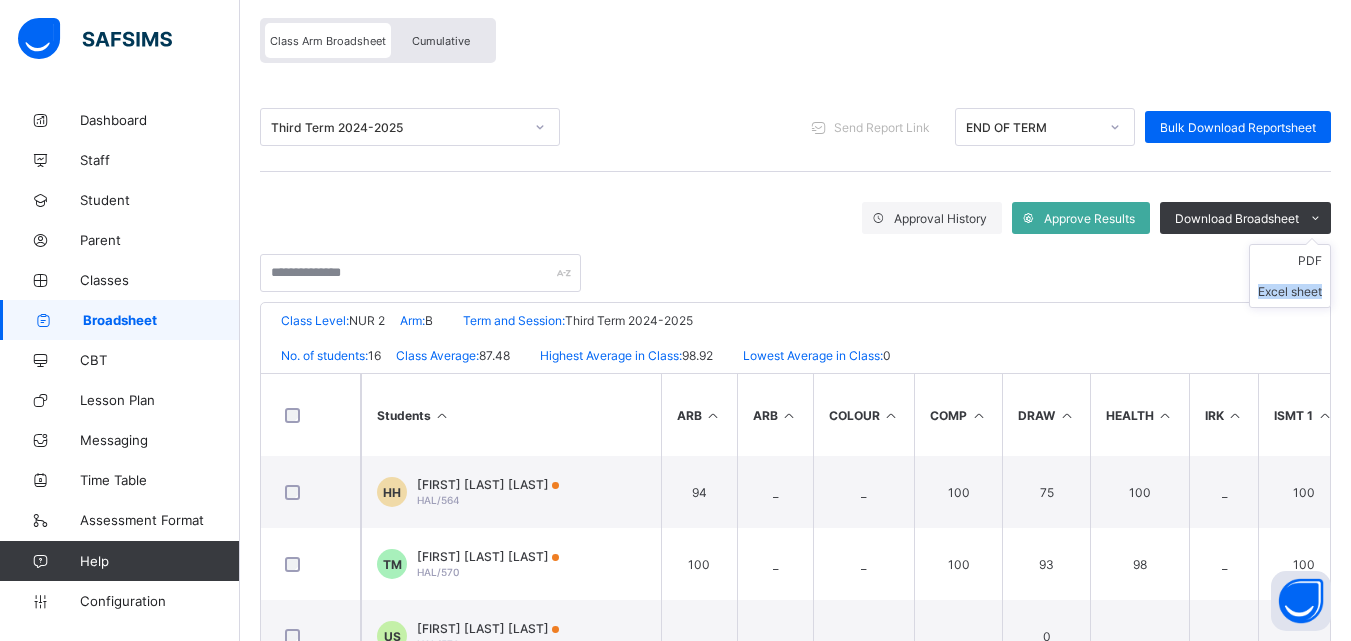 click on "PDF Excel sheet" at bounding box center [1290, 276] 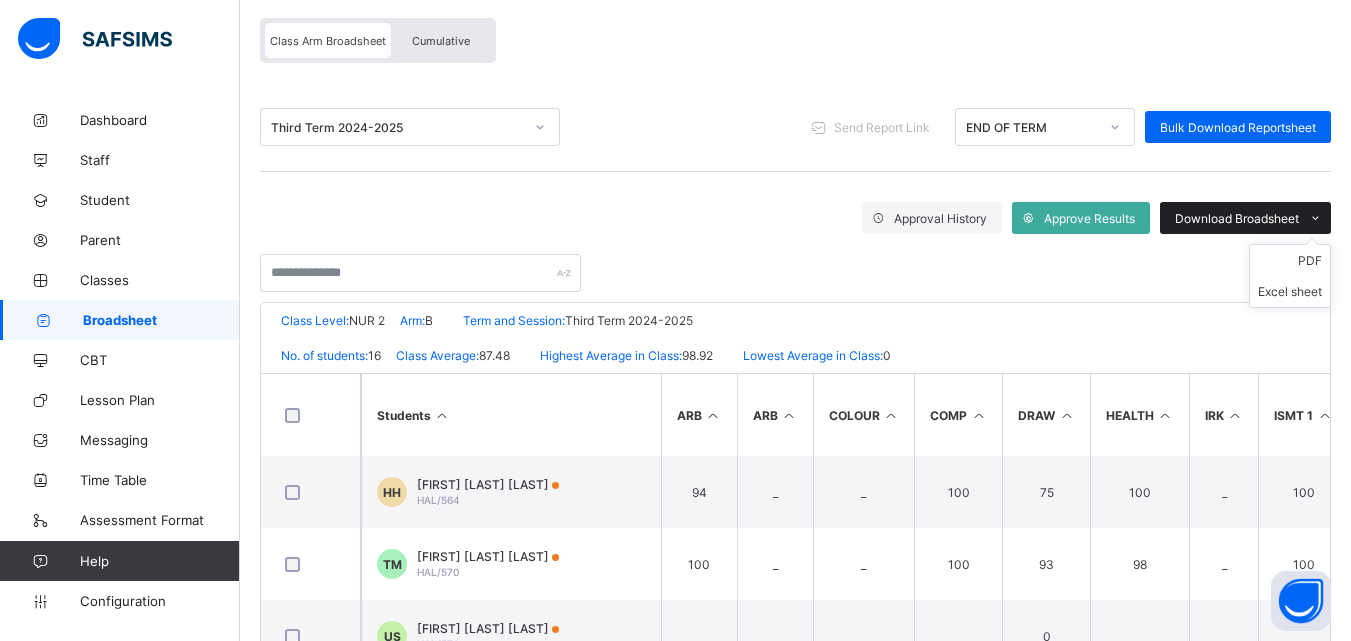 click on "Download Broadsheet" at bounding box center (1237, 218) 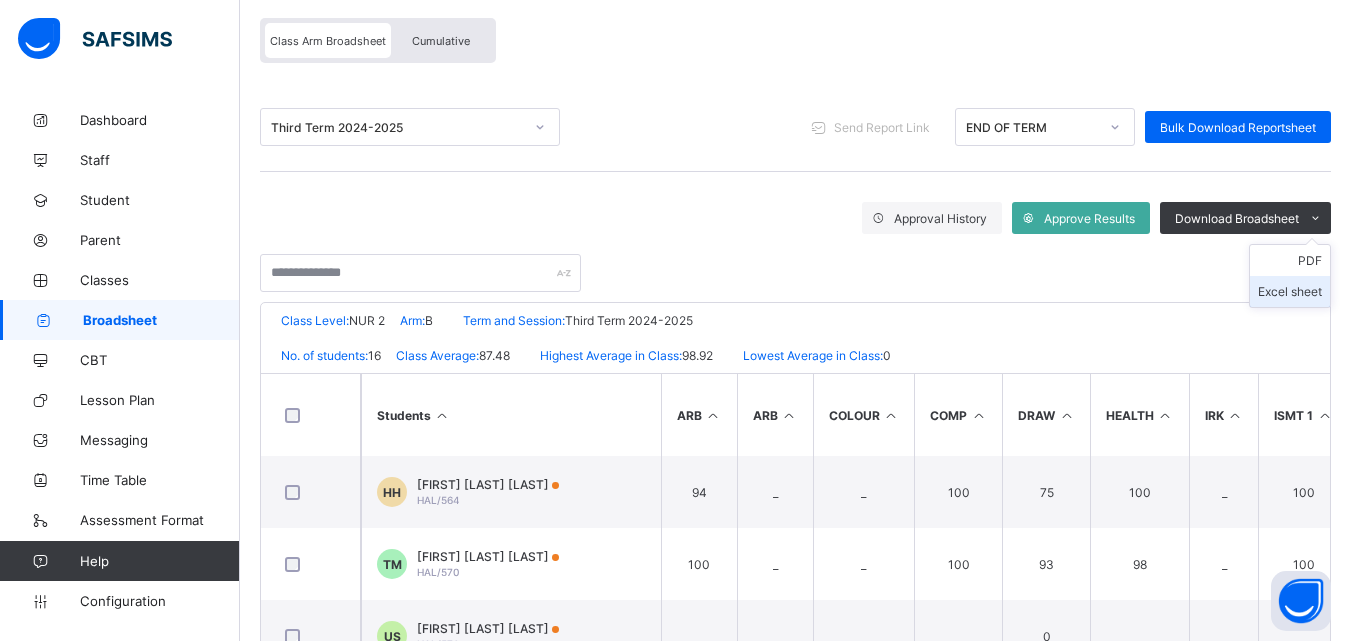 click on "Excel sheet" at bounding box center (1290, 291) 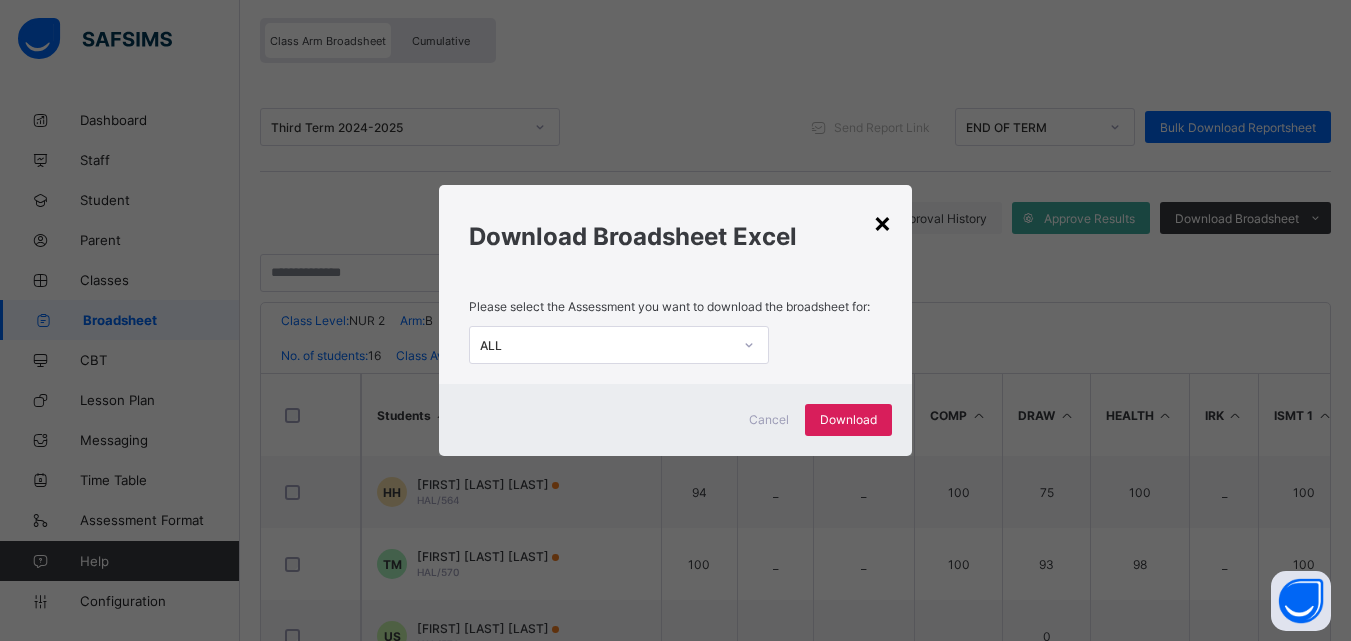 click on "×" at bounding box center [882, 222] 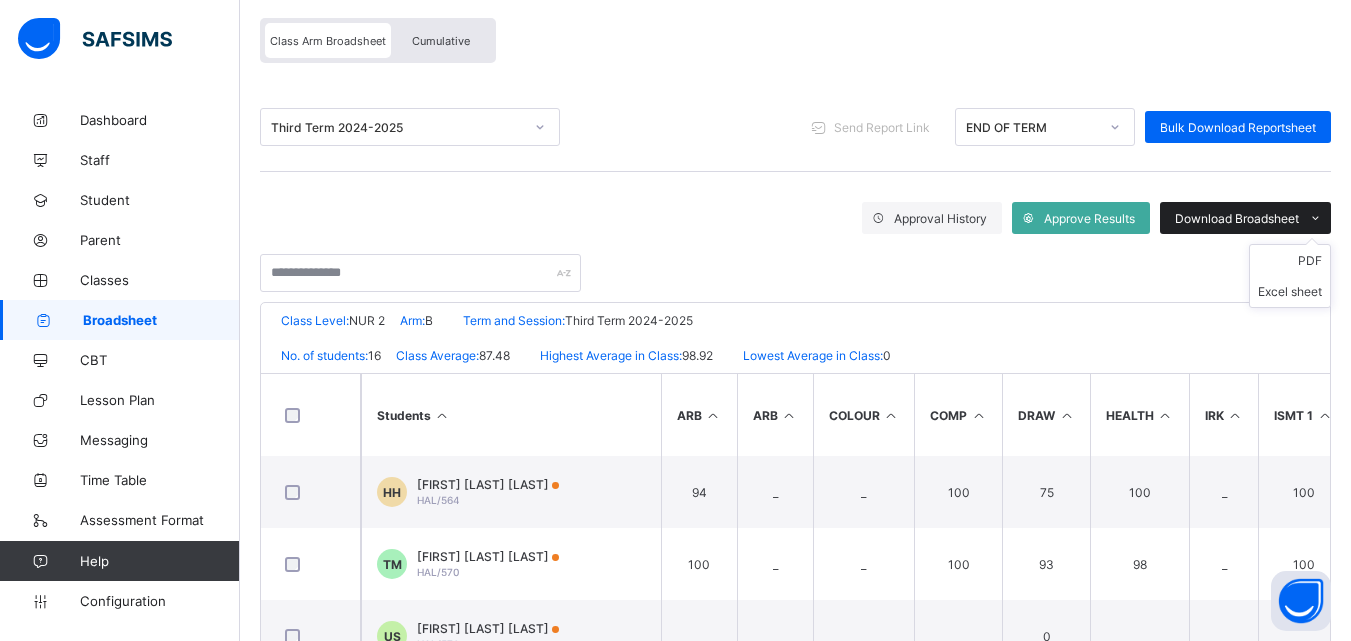 click on "Download Broadsheet" at bounding box center (1237, 218) 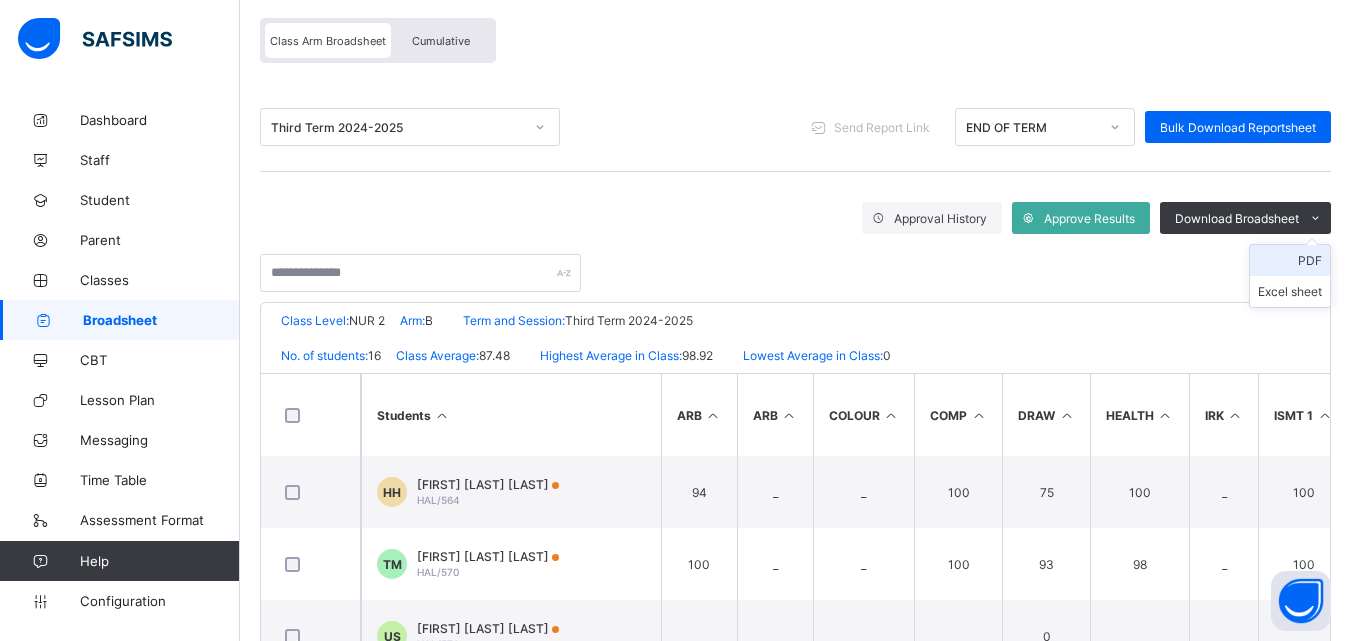 click on "PDF" at bounding box center [1290, 260] 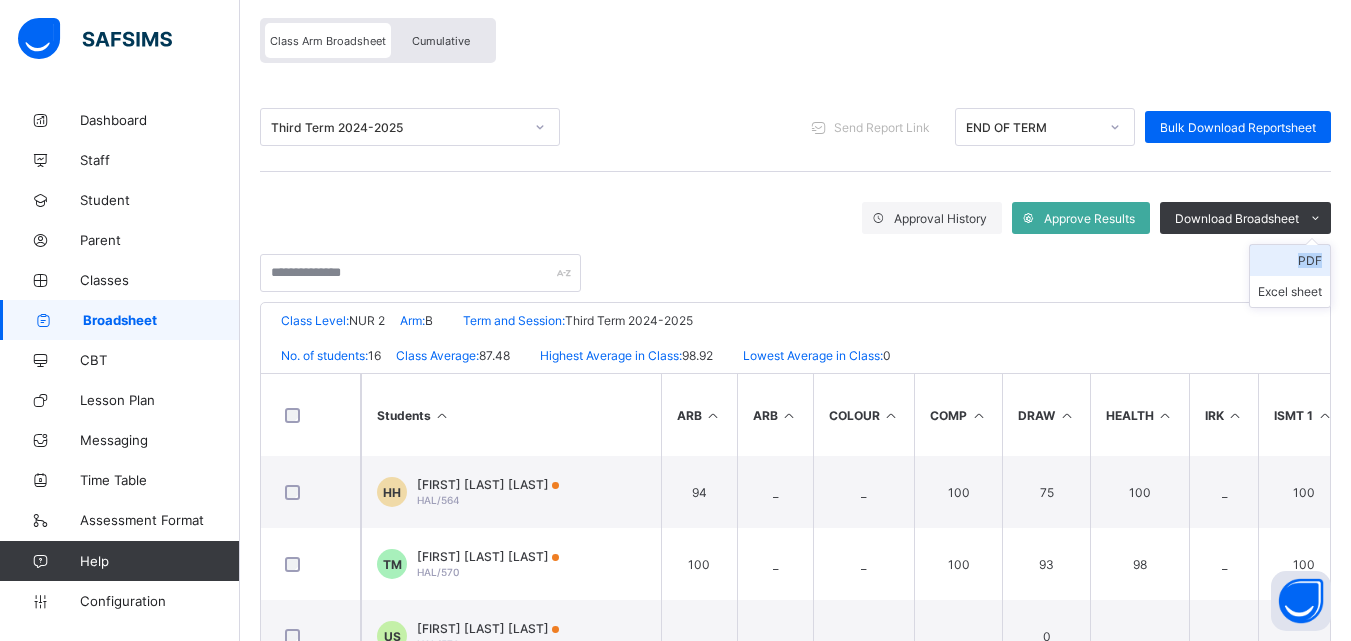 click on "PDF" at bounding box center [1290, 260] 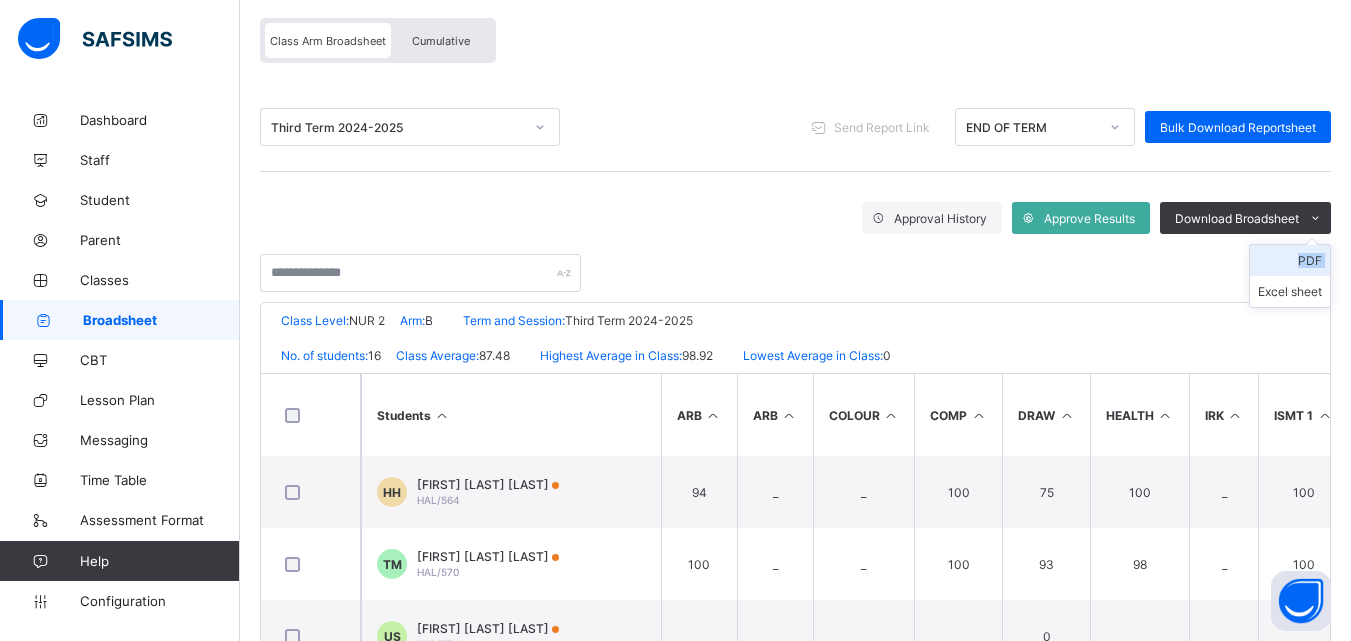 click on "PDF" at bounding box center [1290, 260] 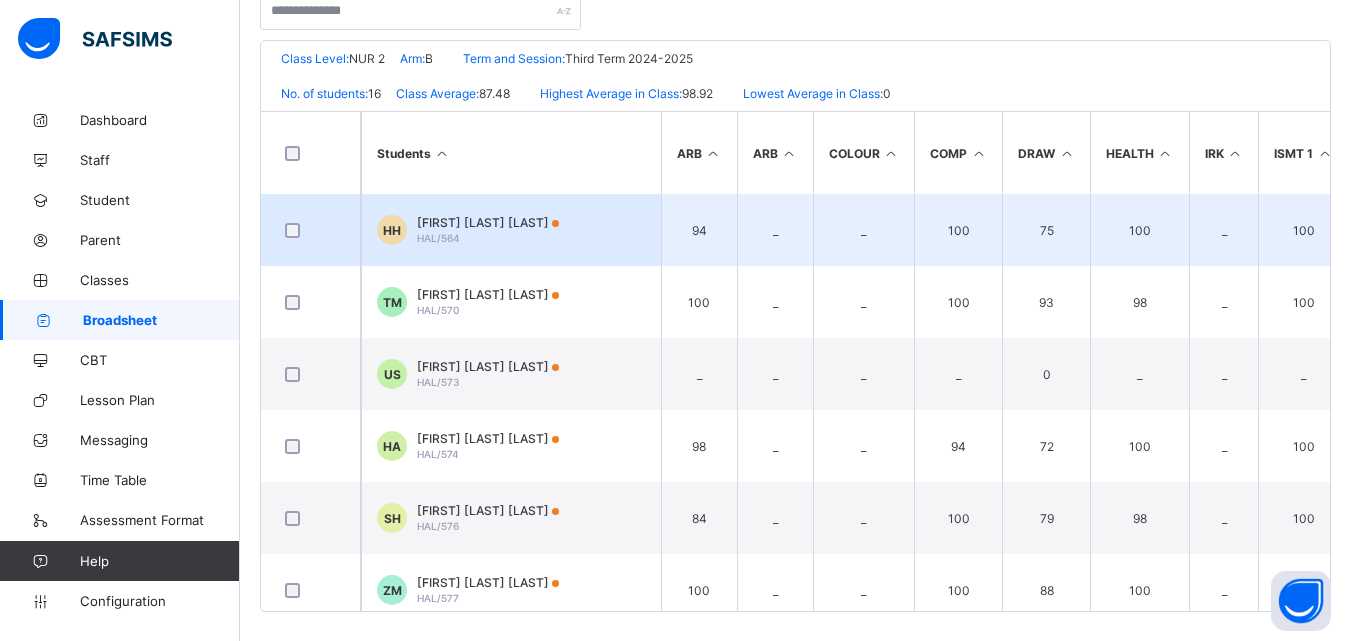 scroll, scrollTop: 440, scrollLeft: 0, axis: vertical 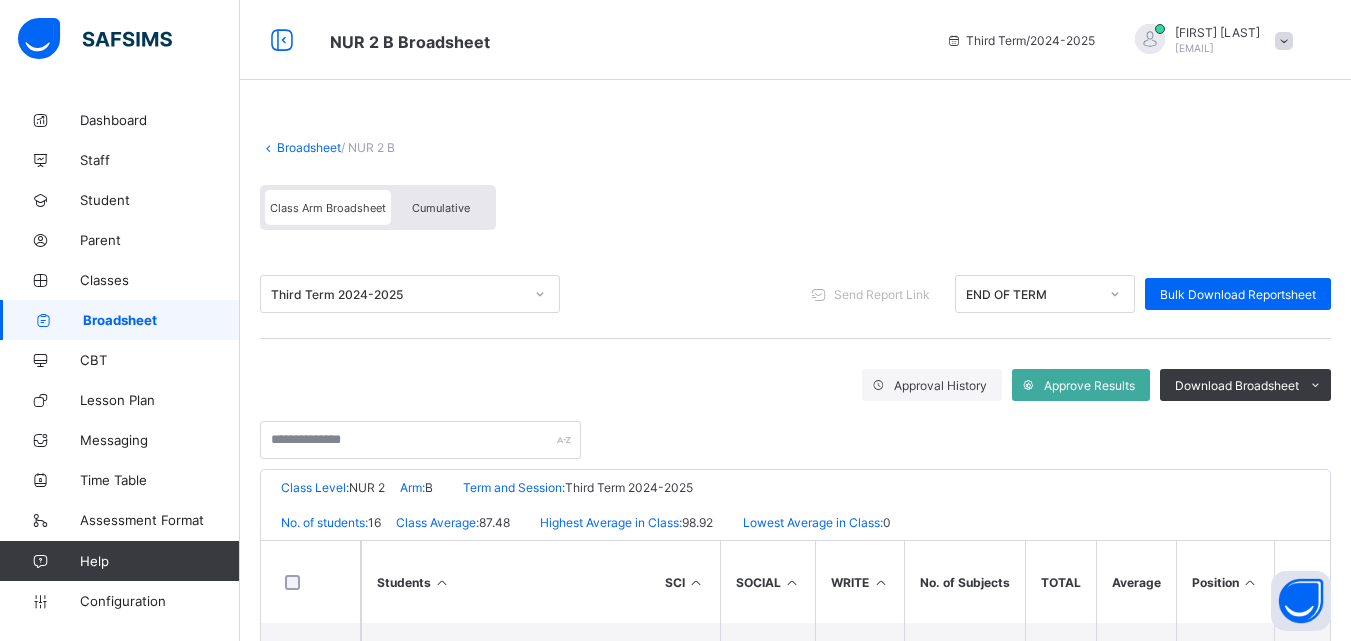 click on "Broadsheet" at bounding box center (161, 320) 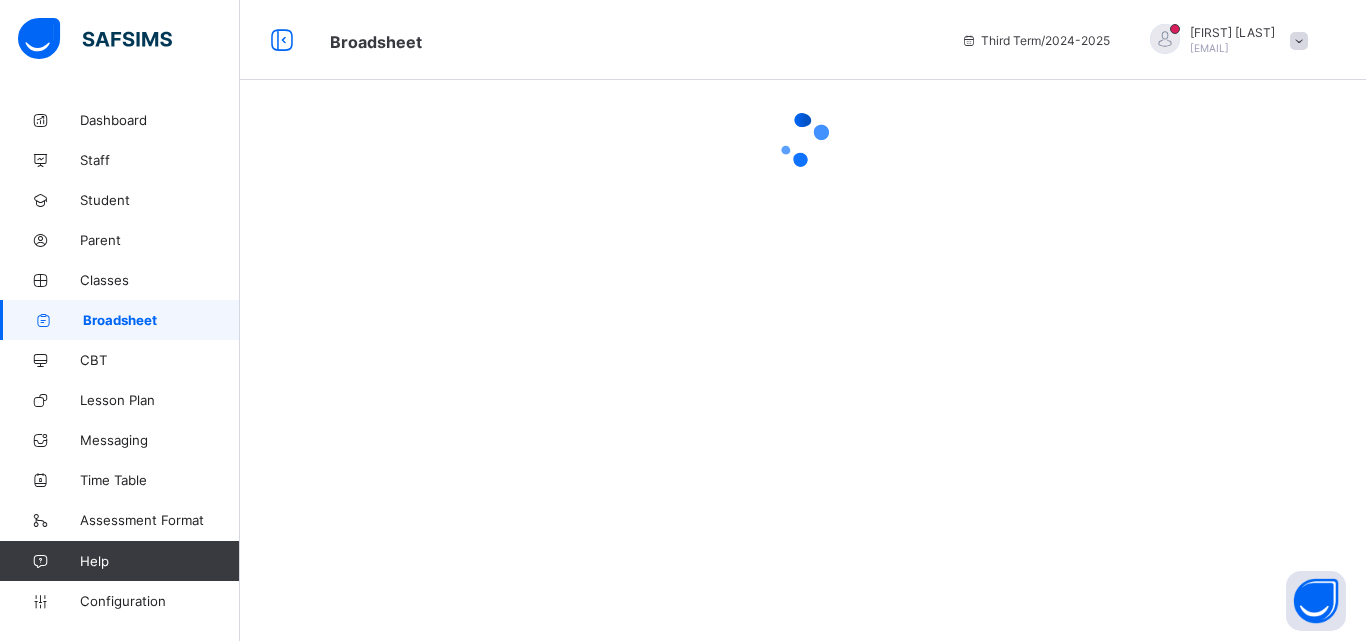 click on "[FIRST] [LAST]" at bounding box center [1232, 32] 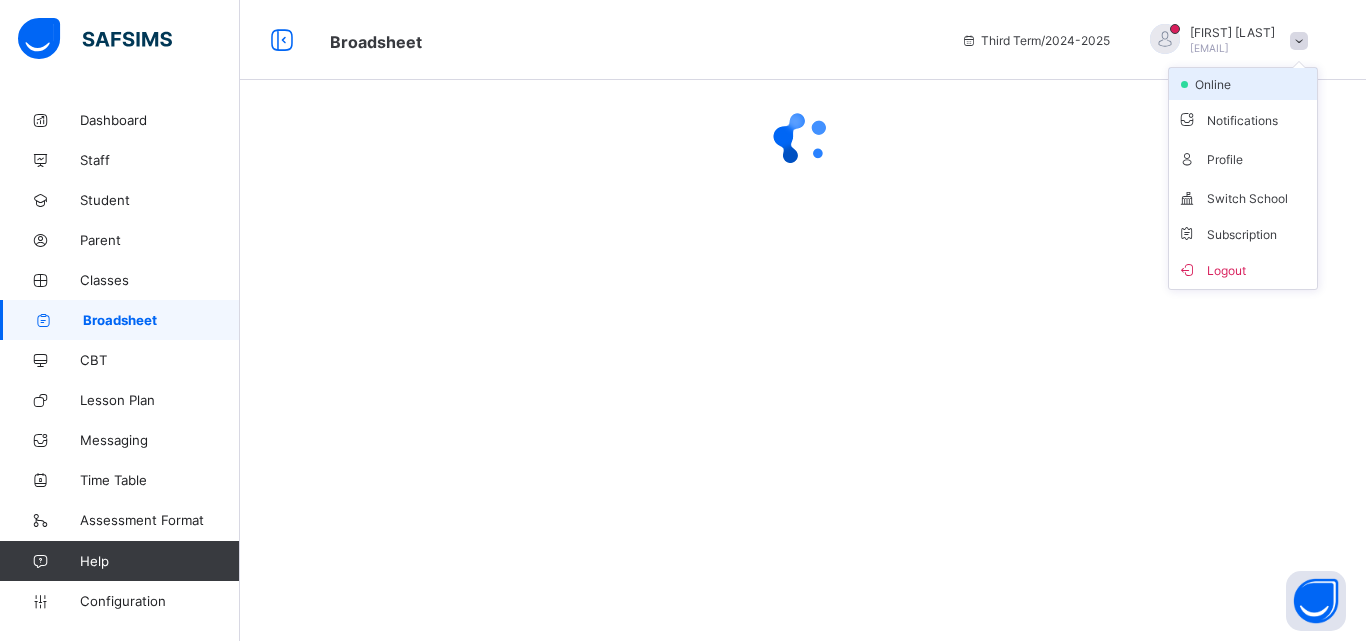 click on "online" at bounding box center (1218, 84) 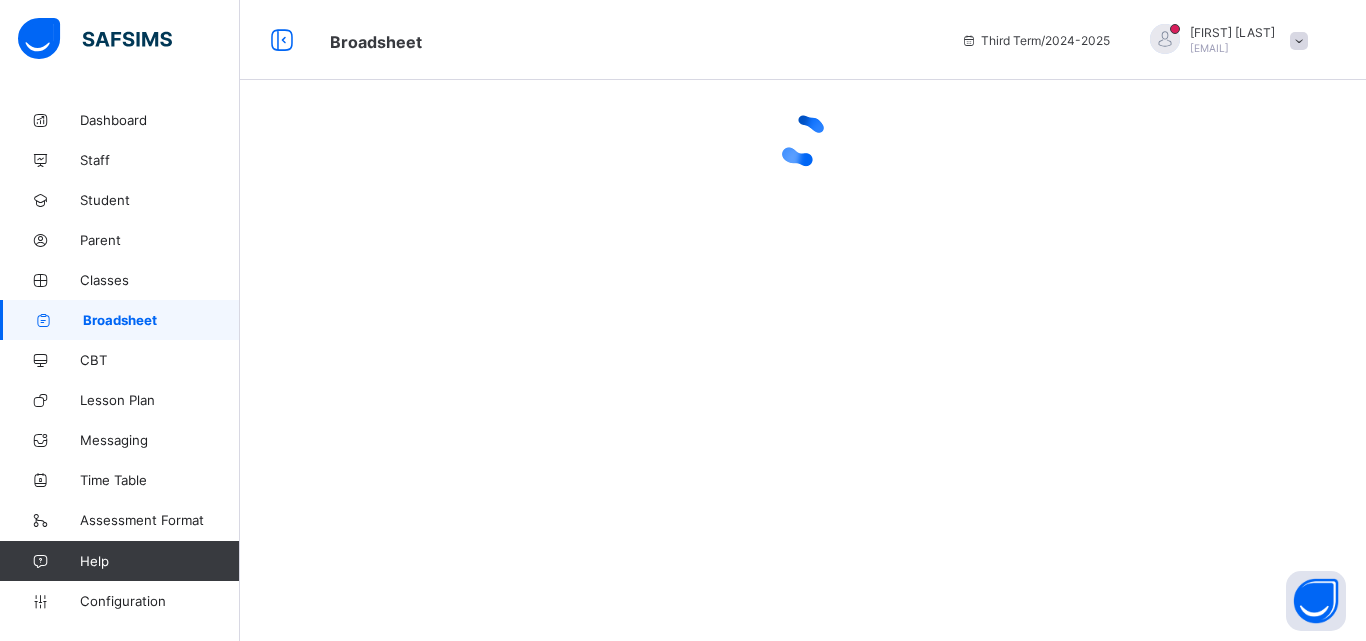 click on "[EMAIL]" at bounding box center (1209, 48) 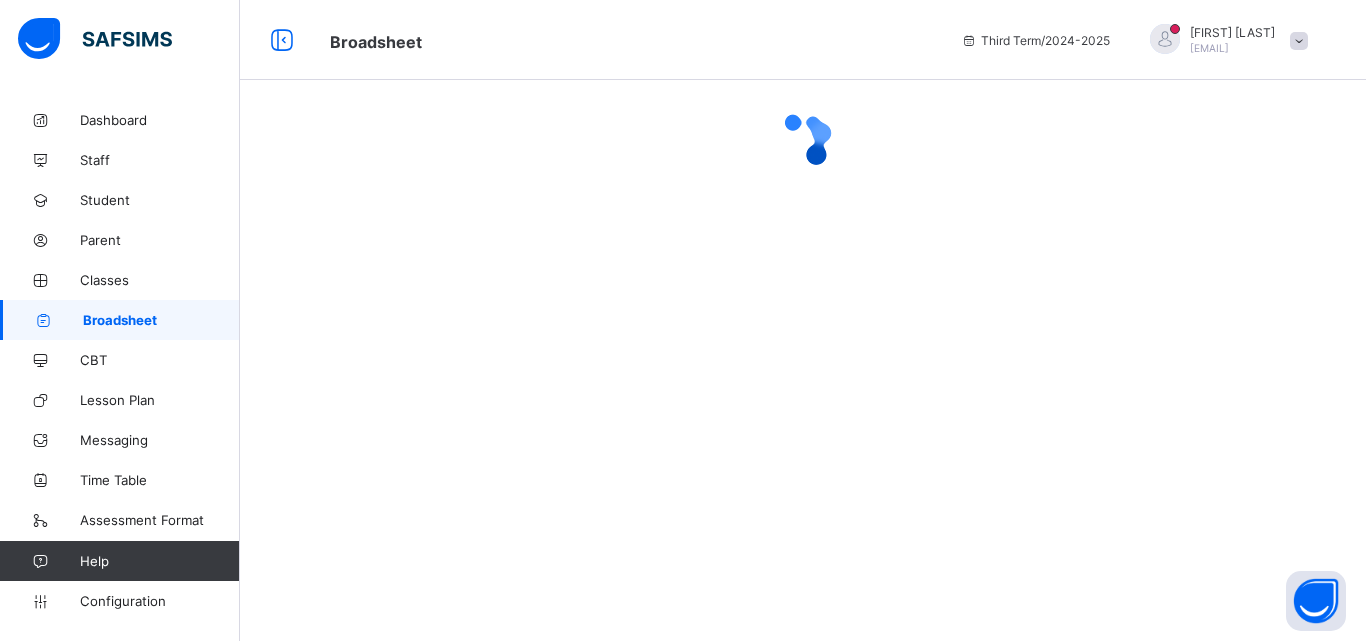 click at bounding box center [803, 140] 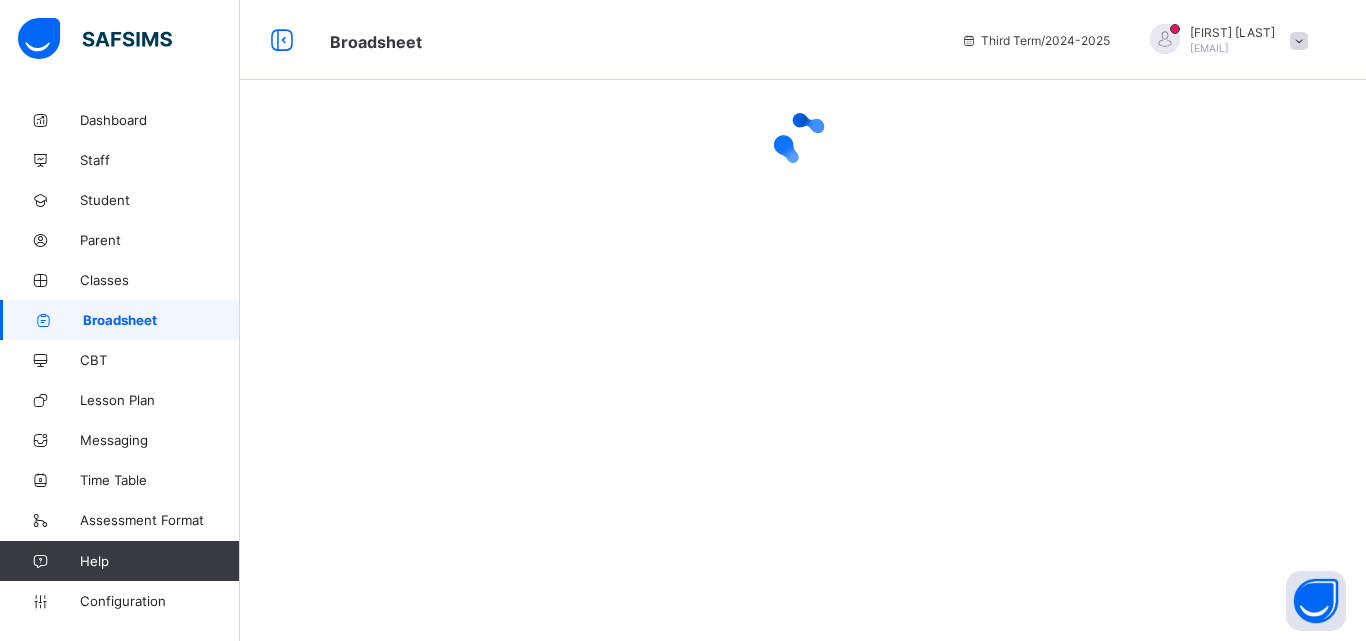 click at bounding box center [803, 140] 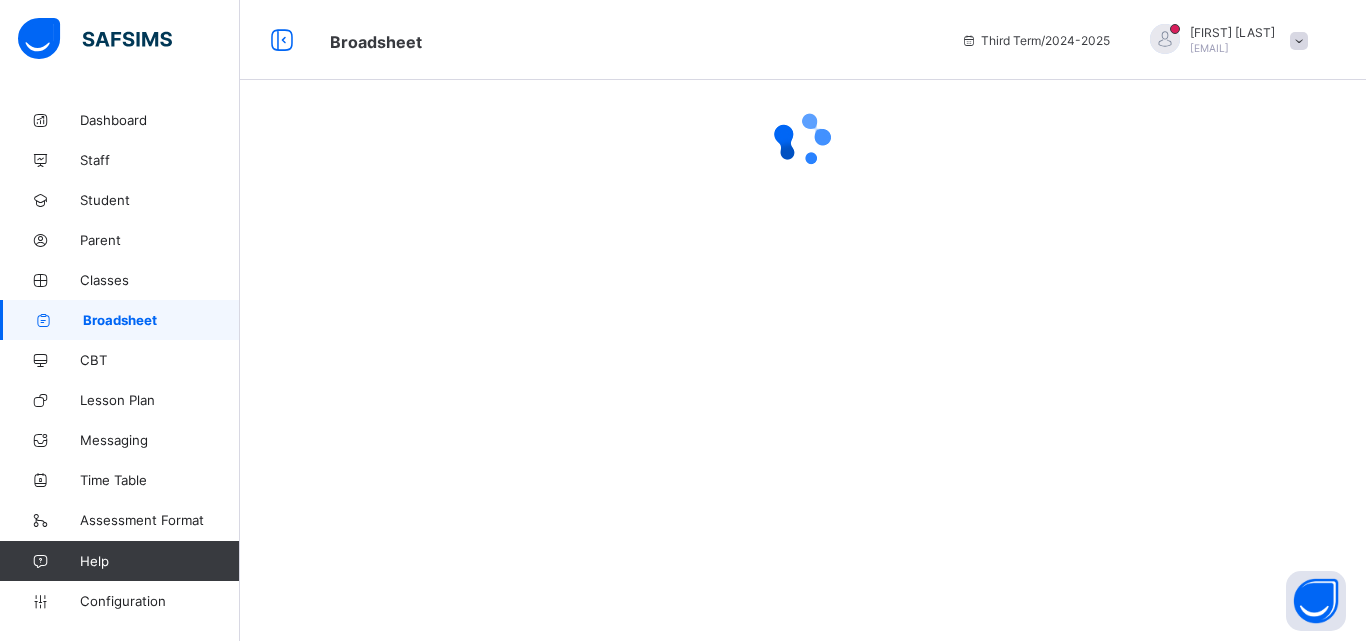 click at bounding box center [803, 140] 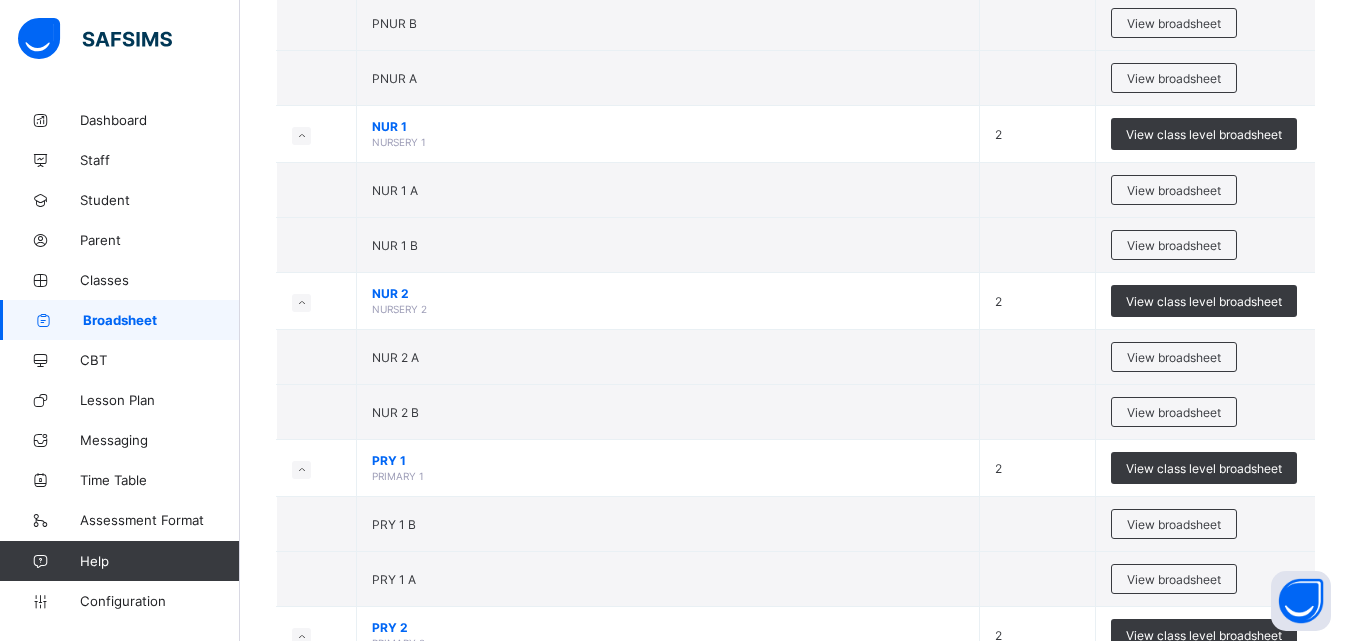 scroll, scrollTop: 333, scrollLeft: 0, axis: vertical 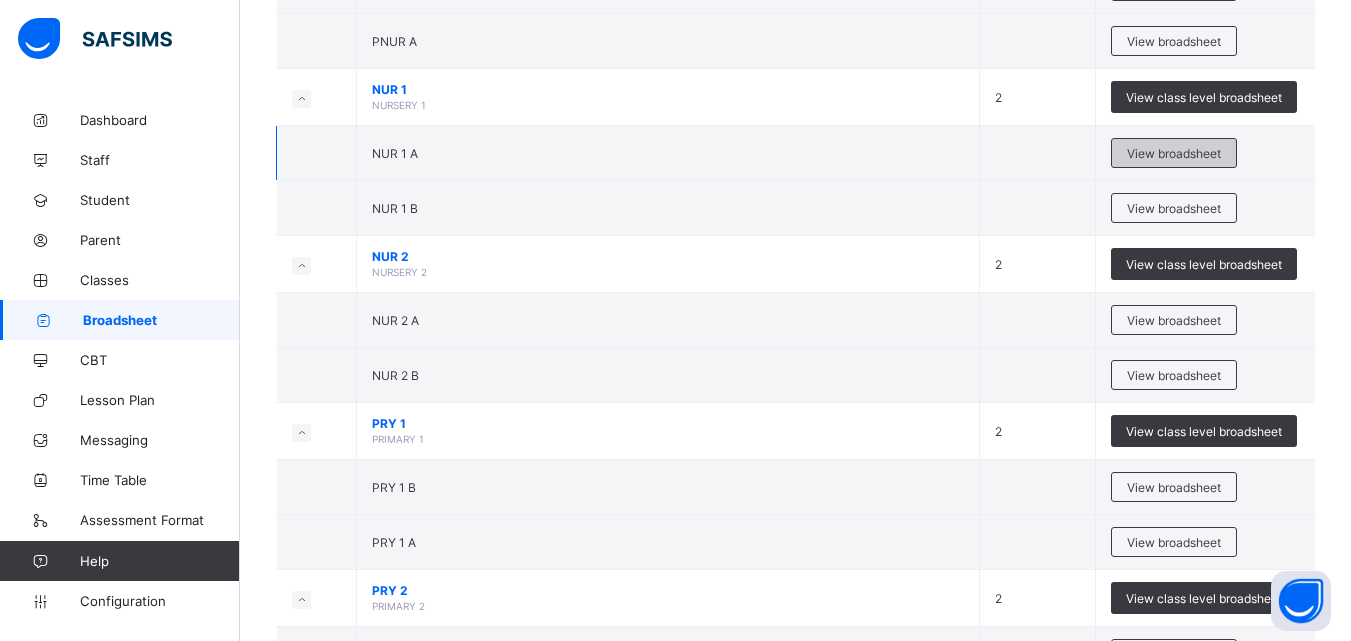 click on "View broadsheet" at bounding box center [1174, 153] 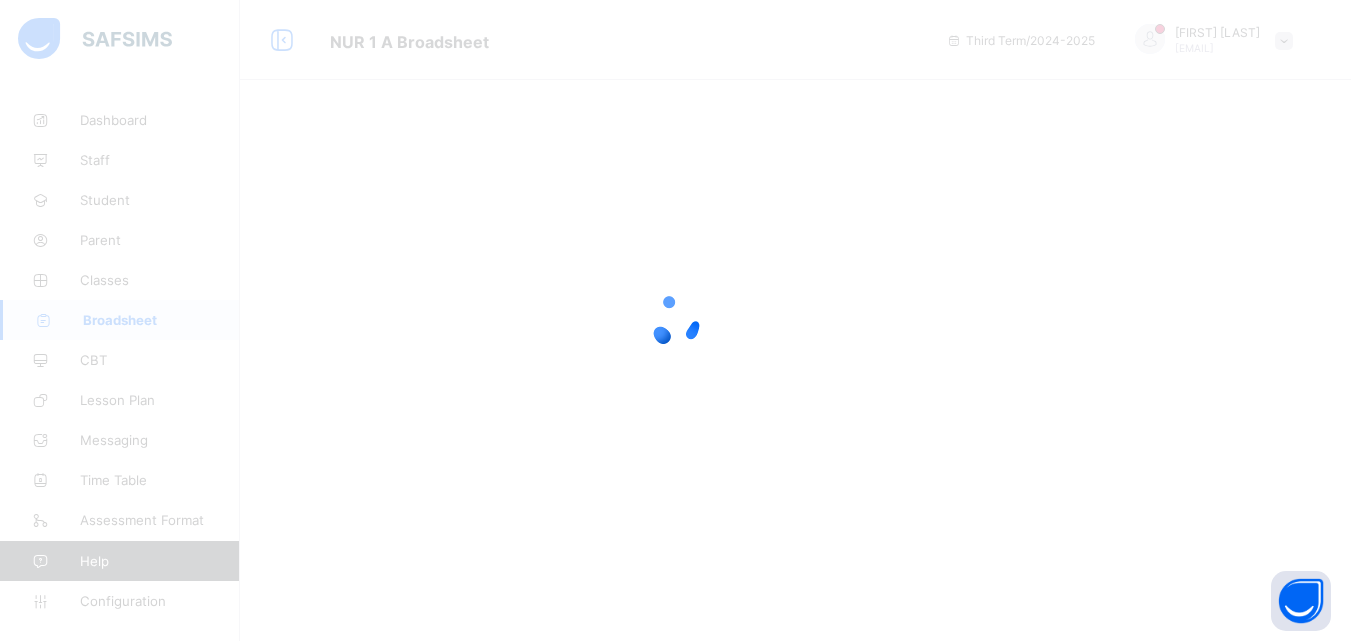scroll, scrollTop: 0, scrollLeft: 0, axis: both 